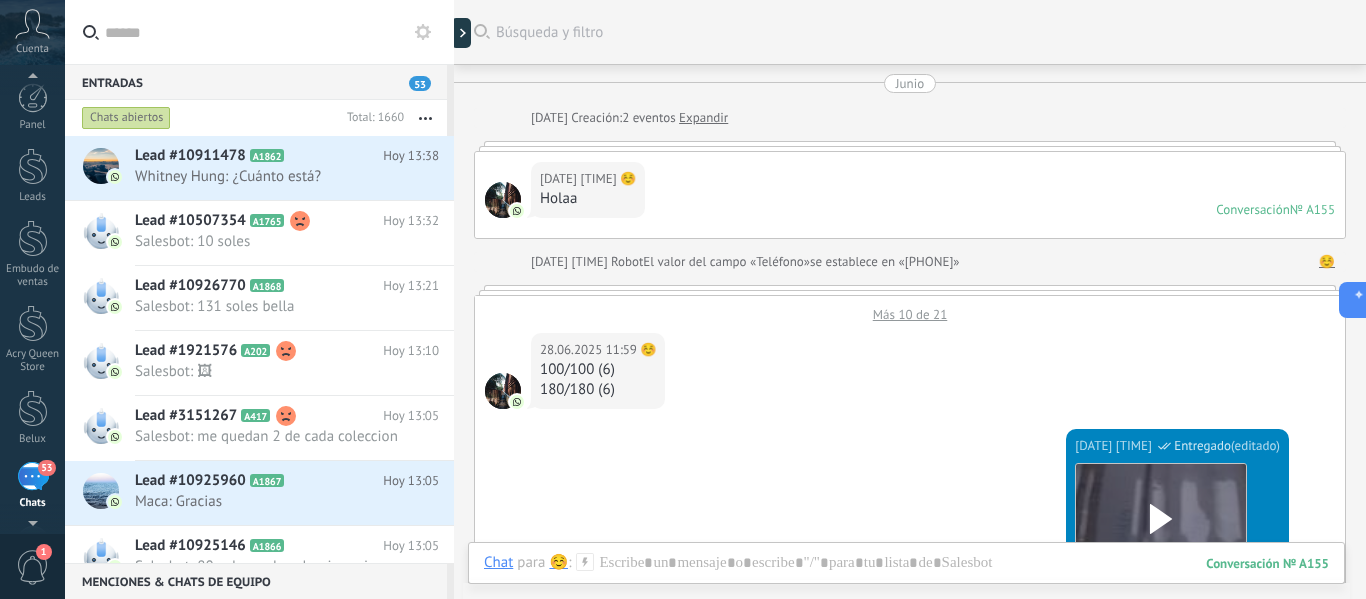 scroll, scrollTop: 0, scrollLeft: 0, axis: both 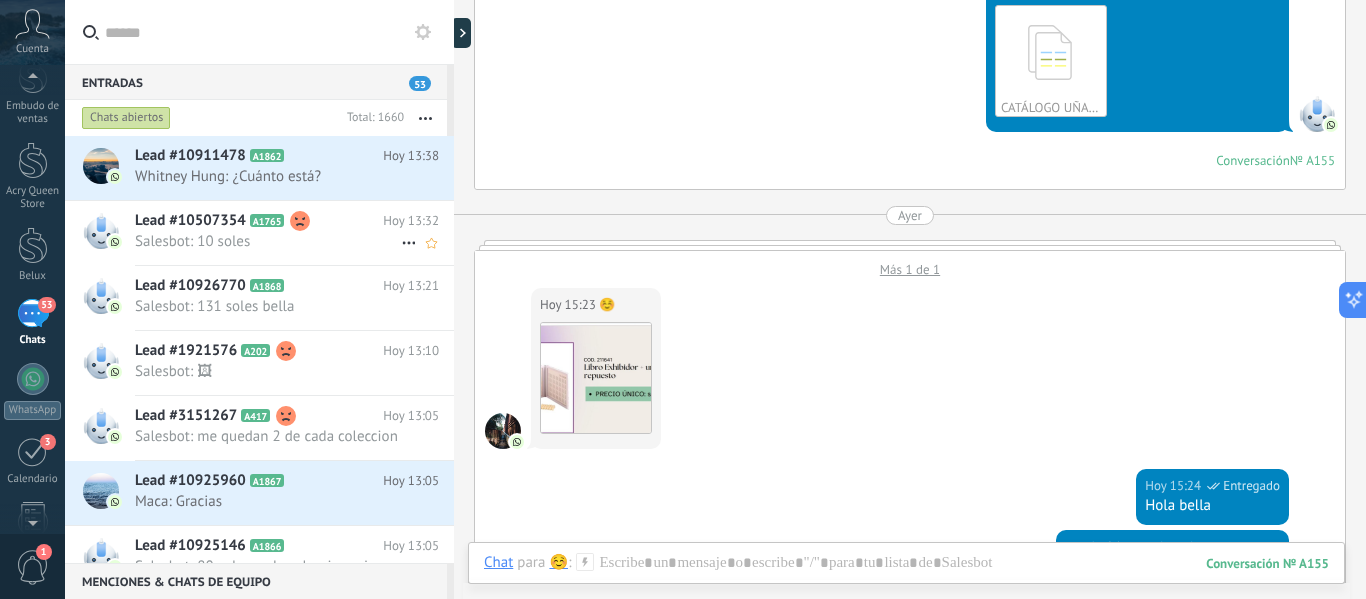click on "Salesbot: 10 soles" at bounding box center [268, 241] 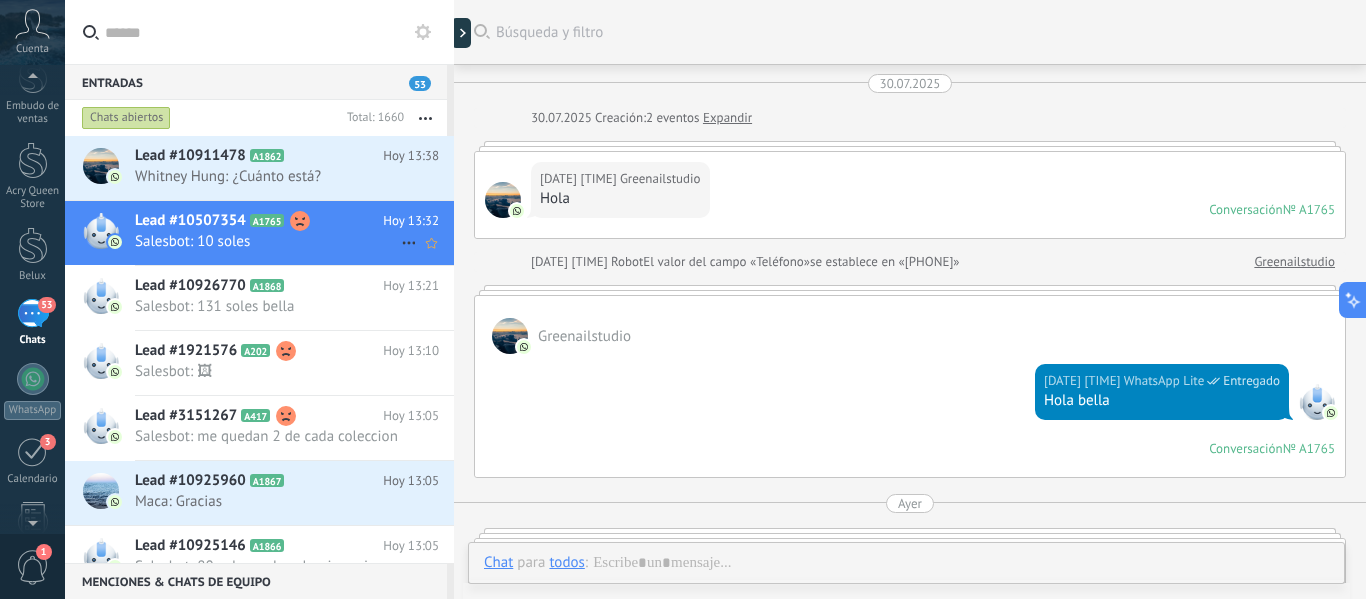 scroll, scrollTop: 1554, scrollLeft: 0, axis: vertical 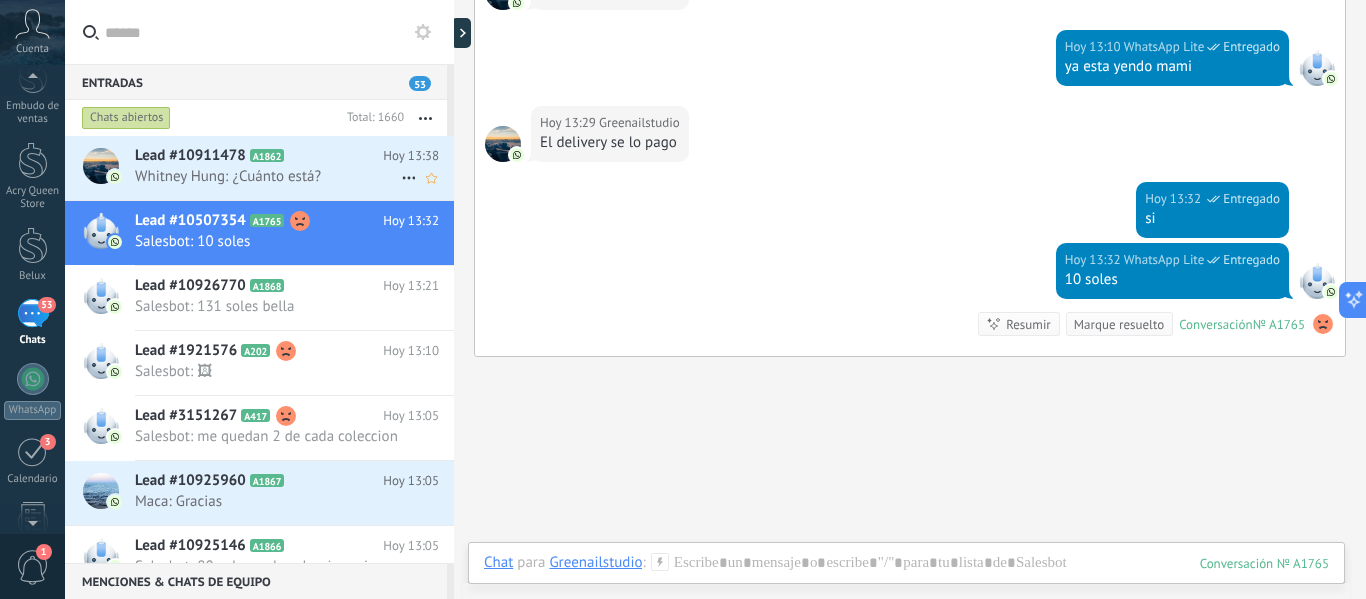 click on "Whitney Hung: ¿Cuánto está?" at bounding box center [268, 176] 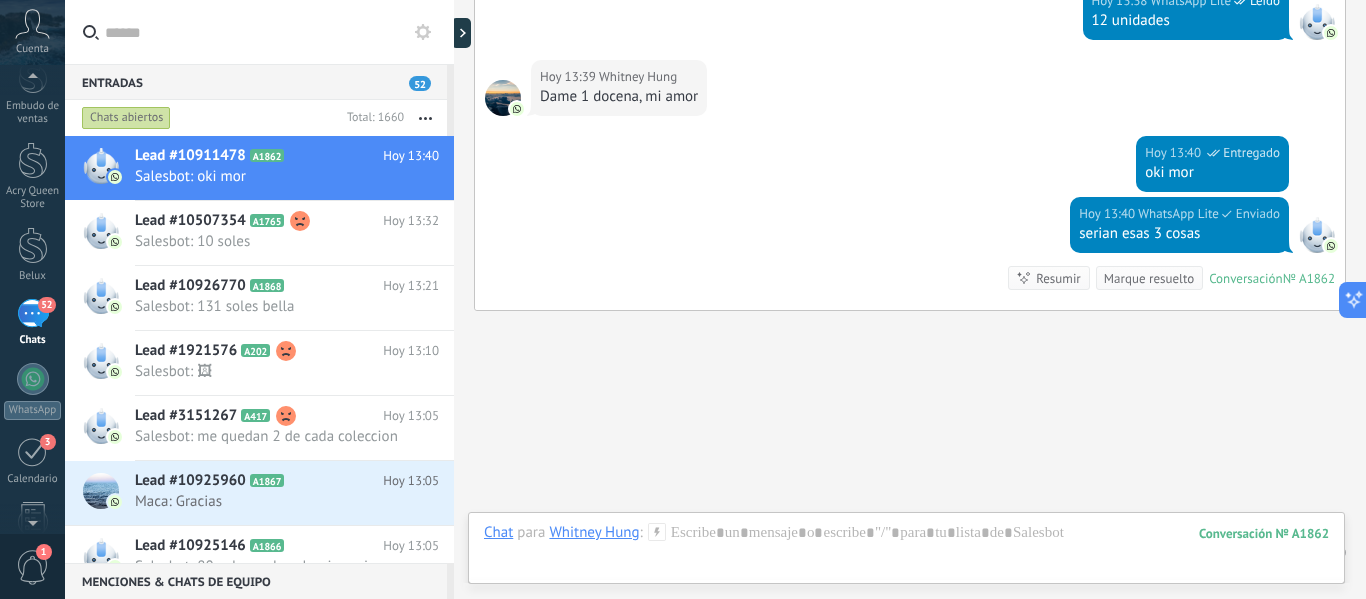 scroll, scrollTop: 1306, scrollLeft: 0, axis: vertical 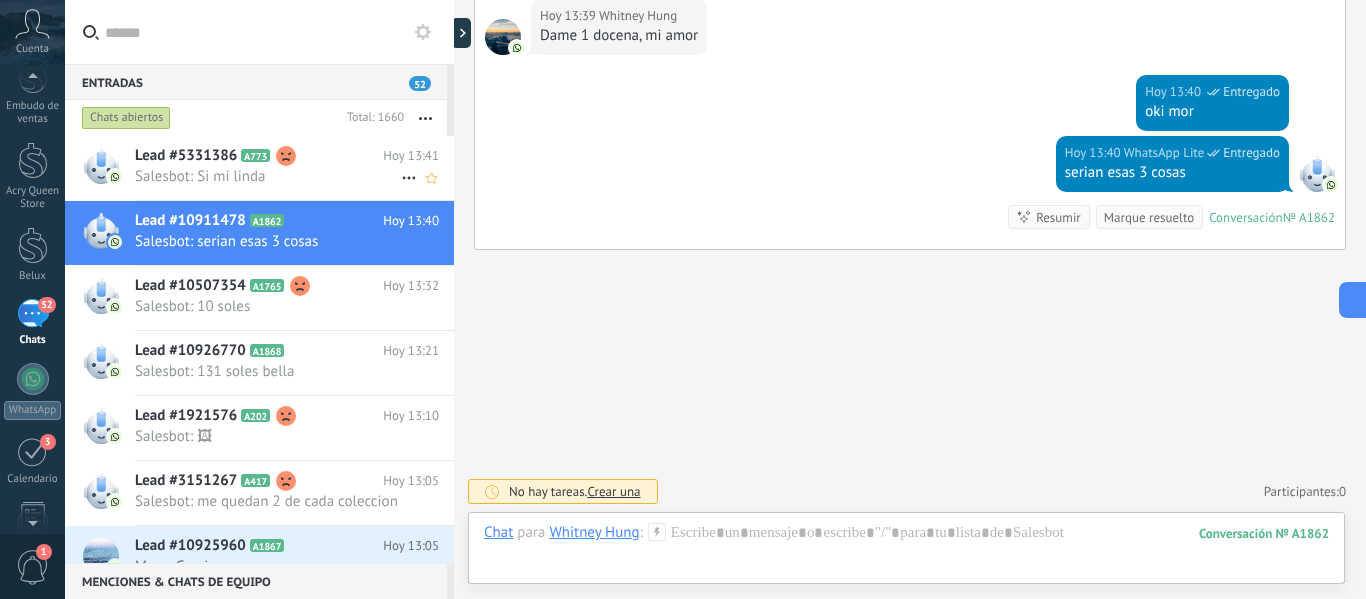 click on "Lead #5331386" at bounding box center (186, 156) 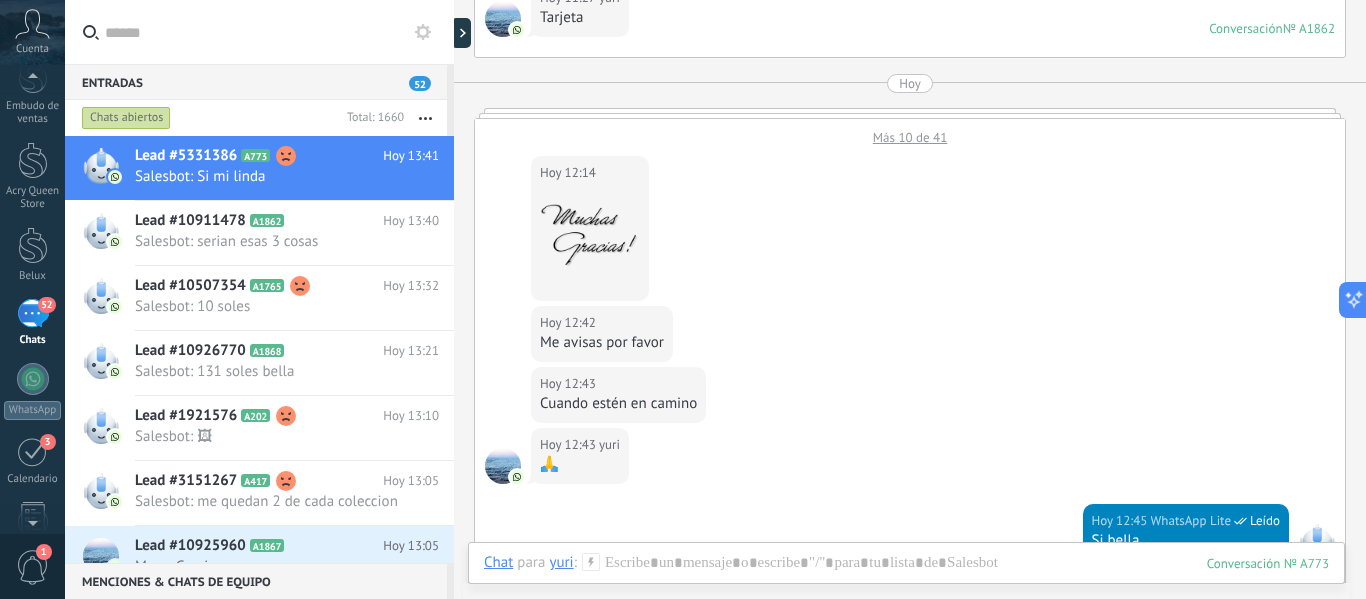 scroll, scrollTop: 5746, scrollLeft: 0, axis: vertical 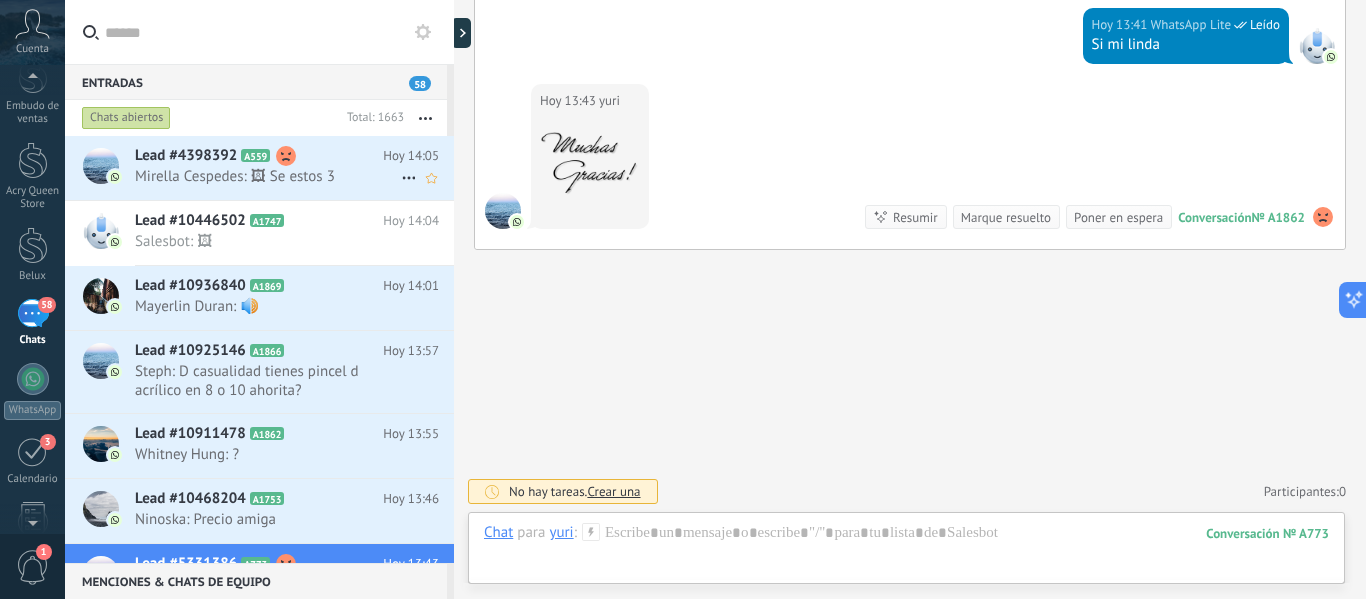click on "Mirella Cespedes: 🖼 Se estos 3" at bounding box center (268, 176) 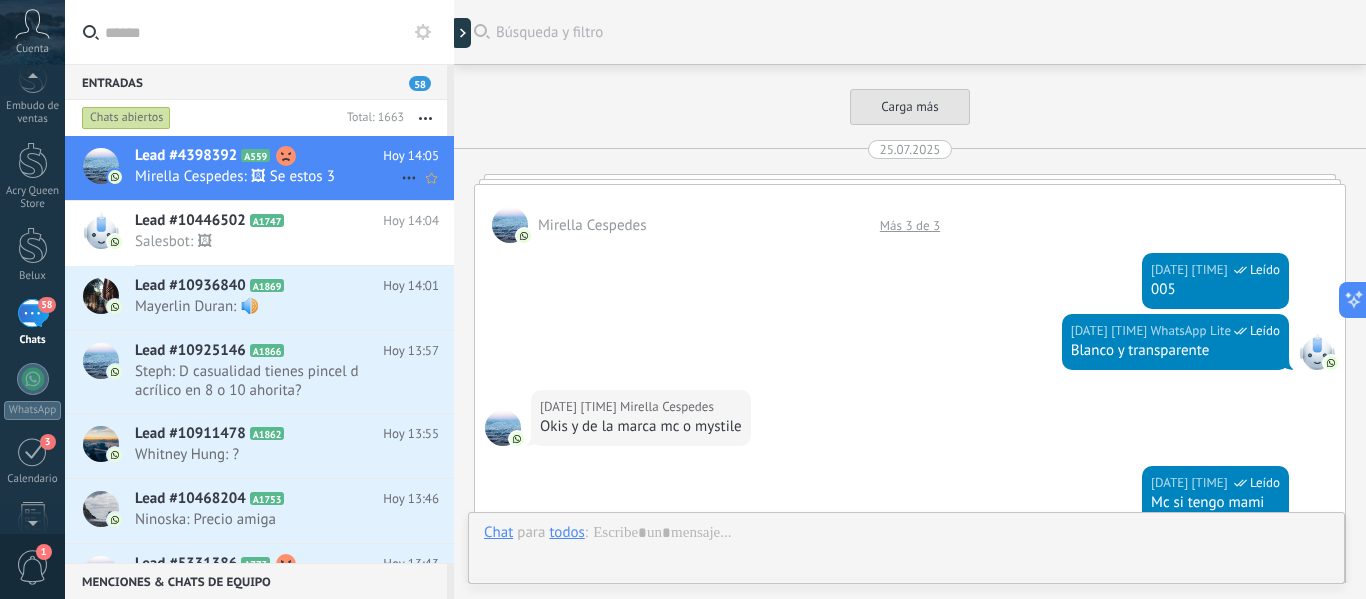 scroll, scrollTop: 2853, scrollLeft: 0, axis: vertical 